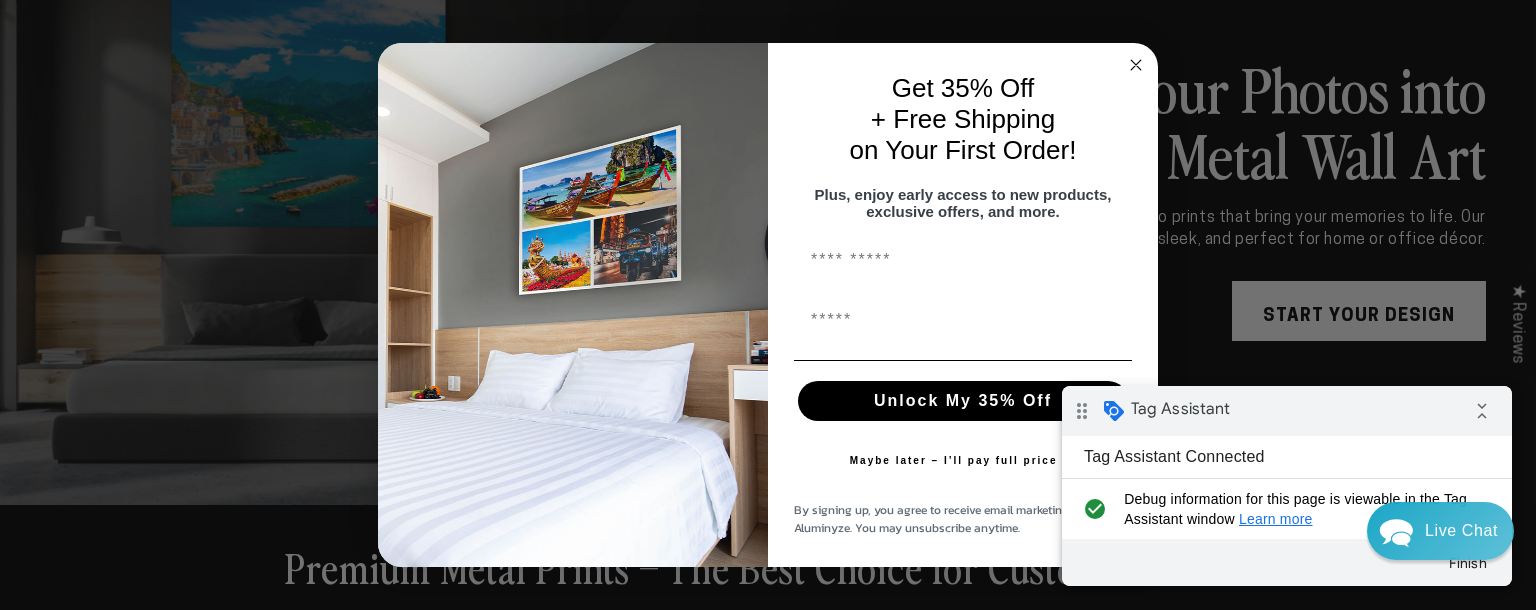 scroll, scrollTop: 0, scrollLeft: 0, axis: both 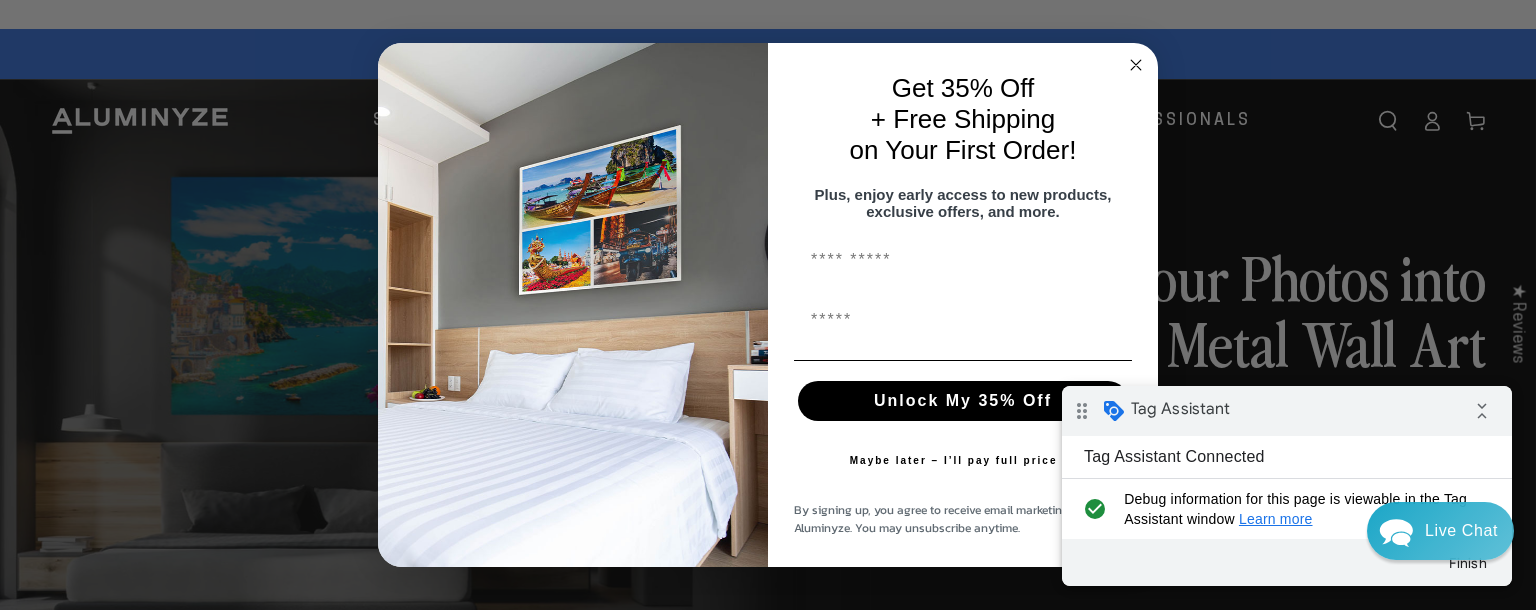 click 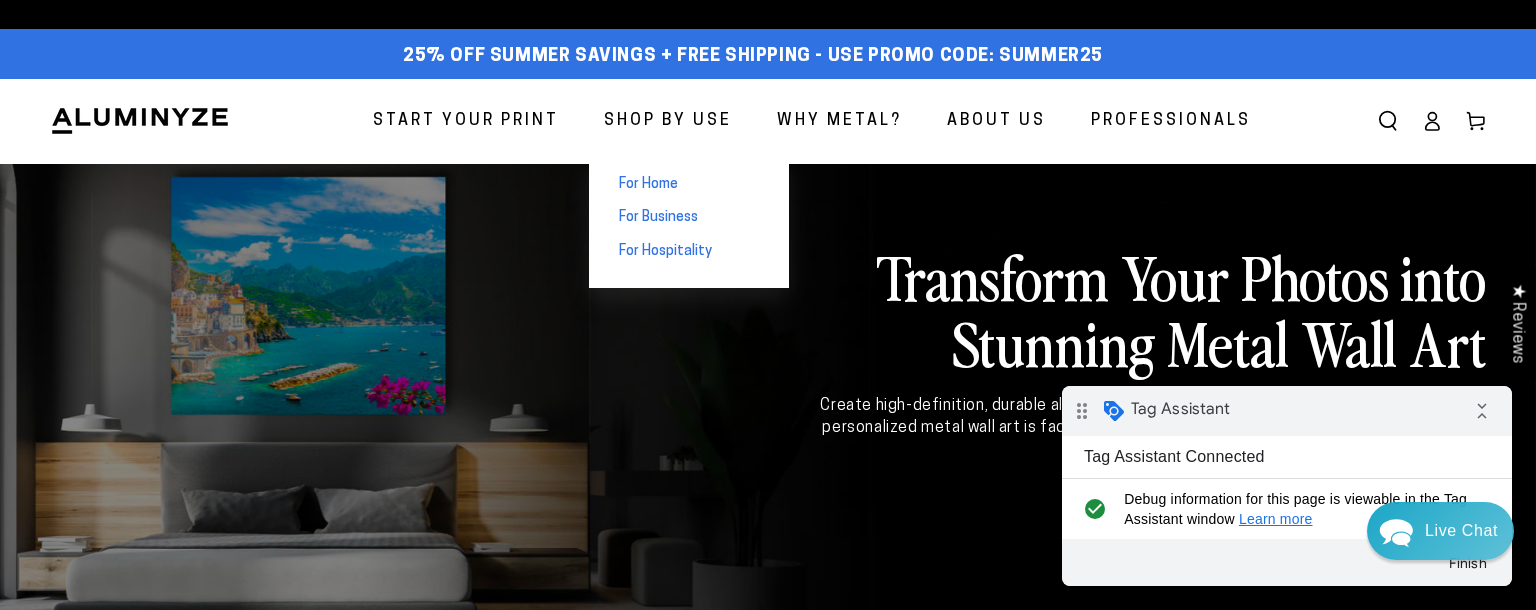 click on "For Home" at bounding box center (648, 185) 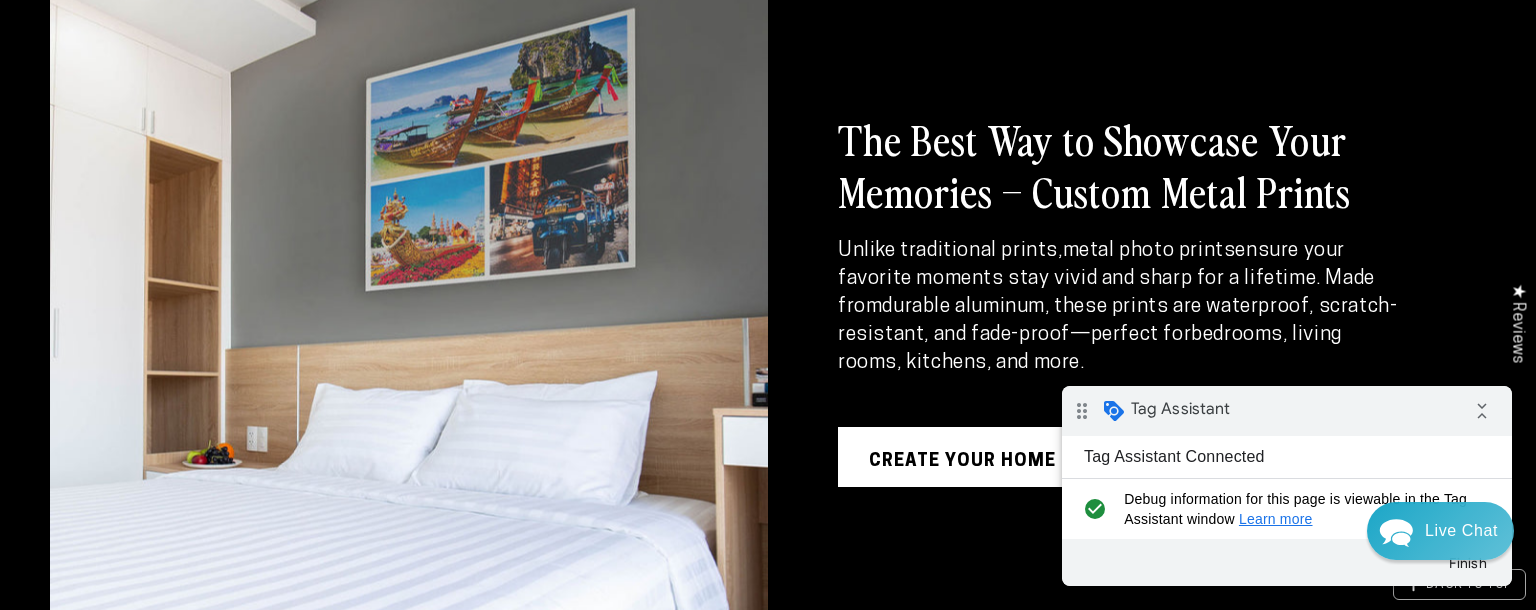 scroll, scrollTop: 1636, scrollLeft: 0, axis: vertical 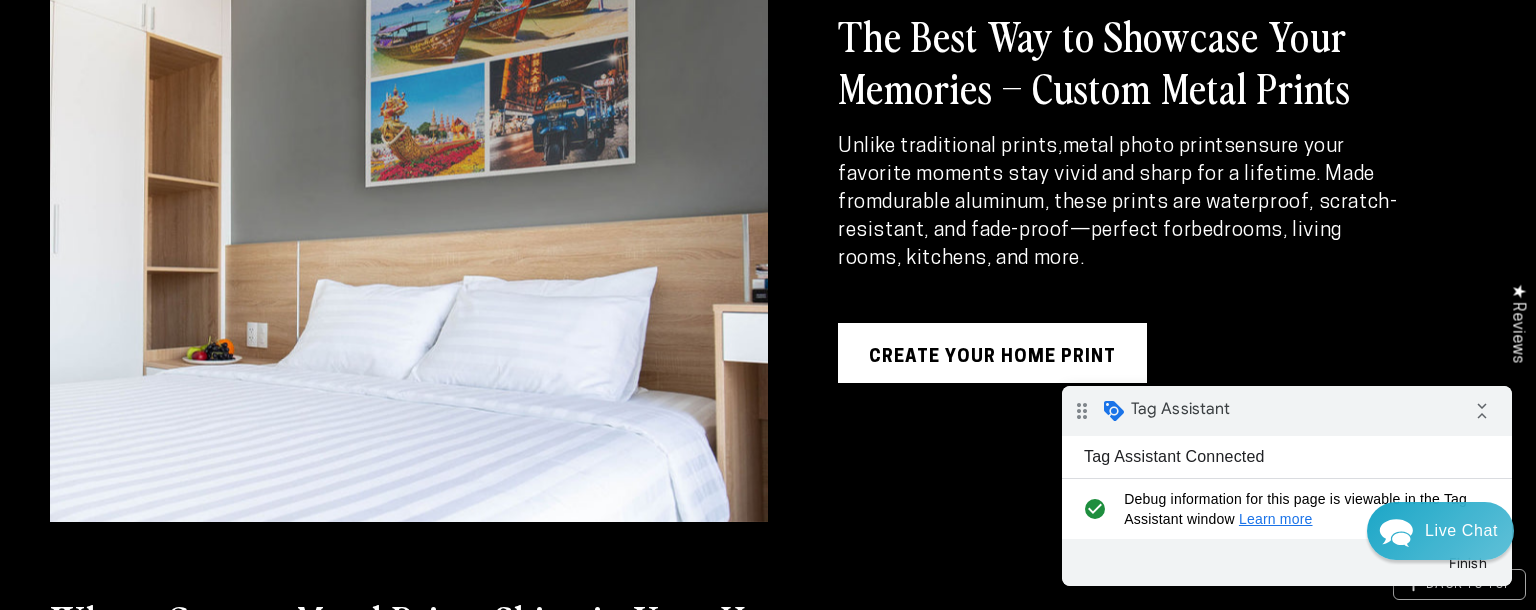 click on "Create Your Home Print" at bounding box center [992, 353] 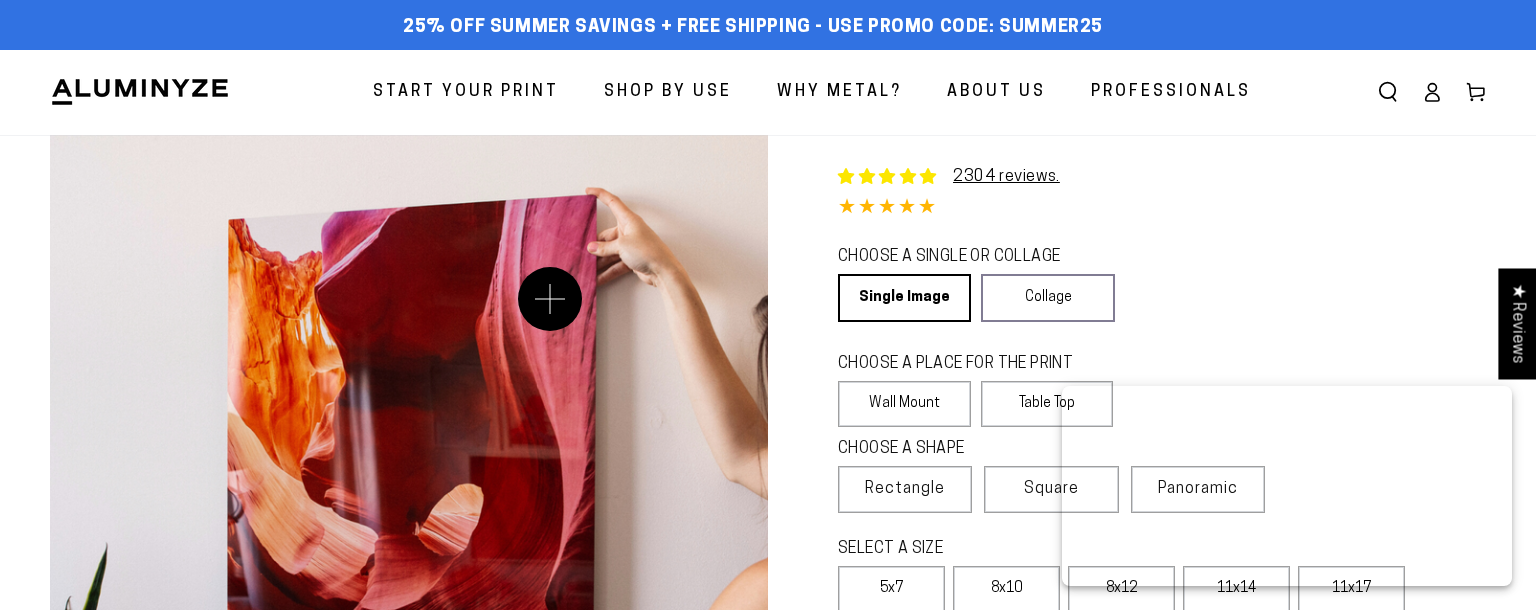 select on "**********" 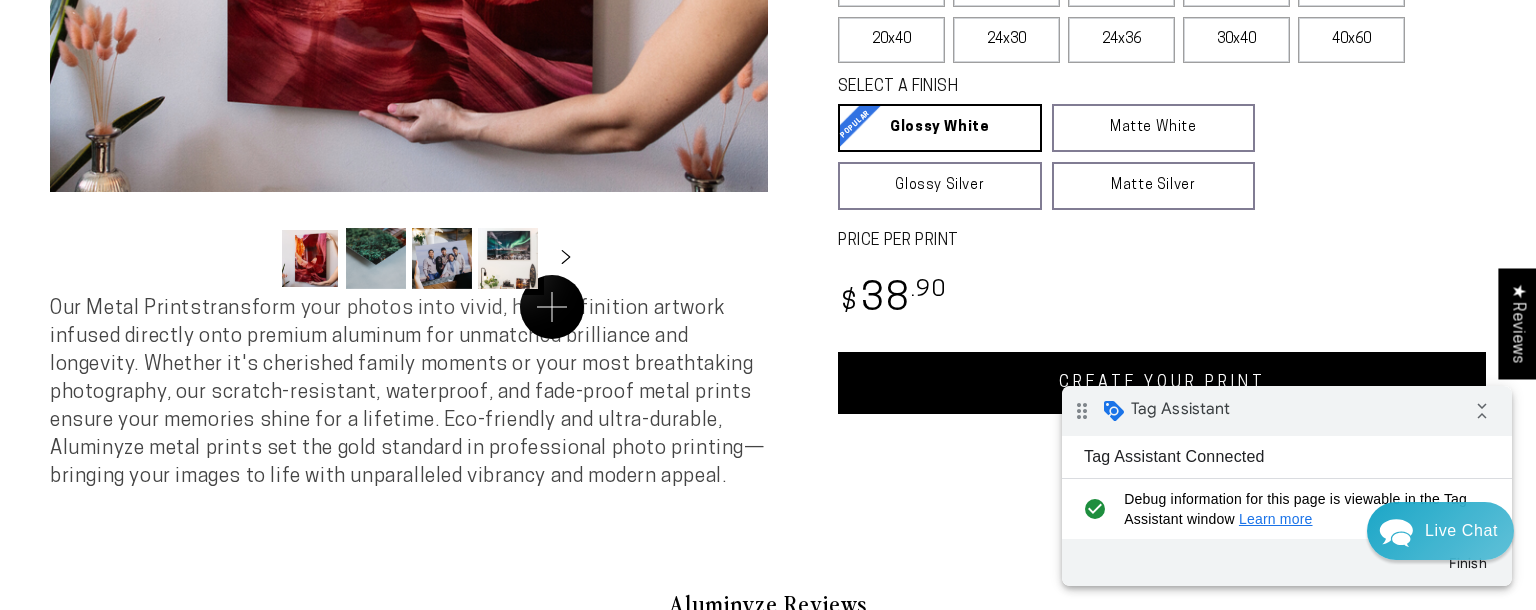 scroll, scrollTop: 664, scrollLeft: 0, axis: vertical 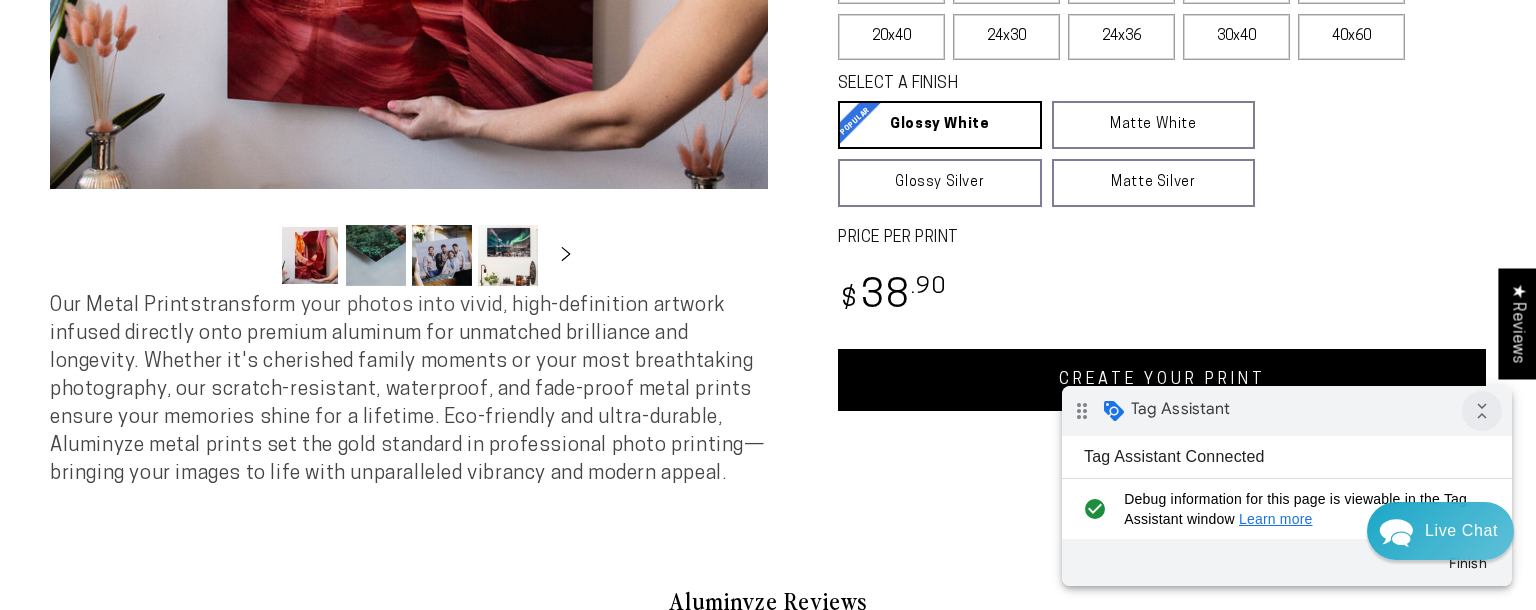 click on "collapse_all" at bounding box center [1482, 411] 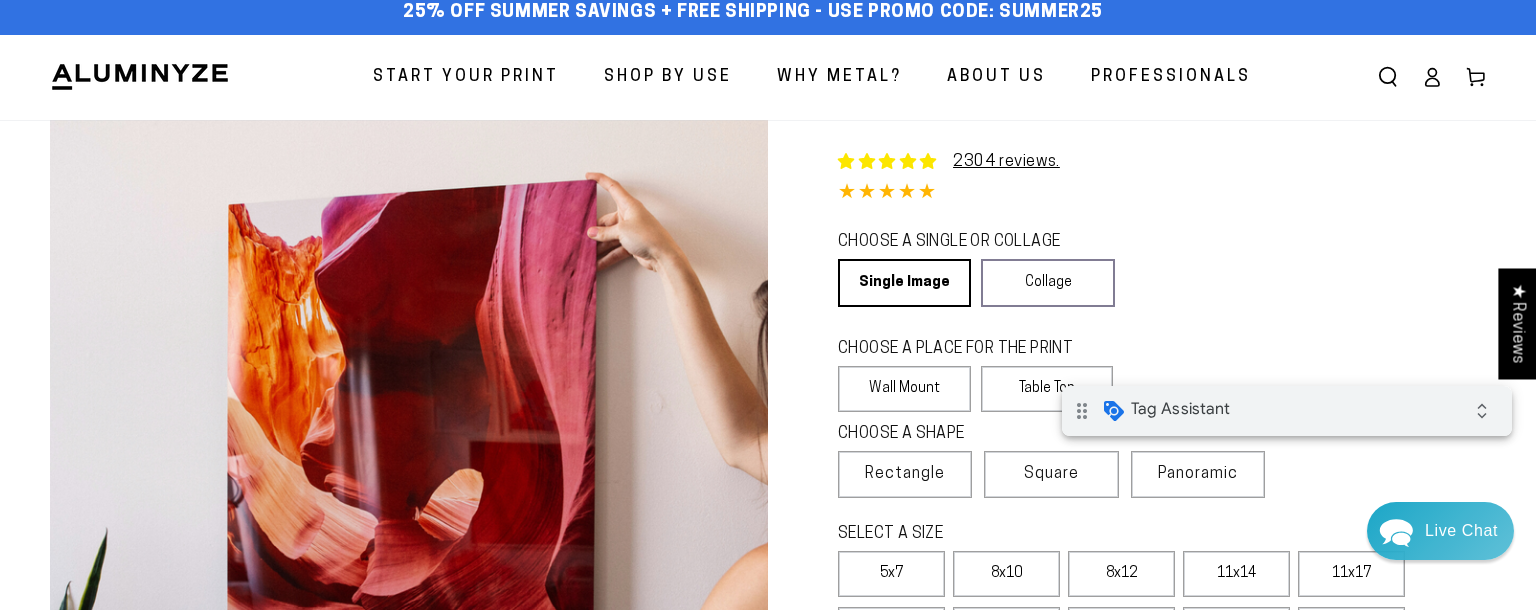 scroll, scrollTop: 0, scrollLeft: 0, axis: both 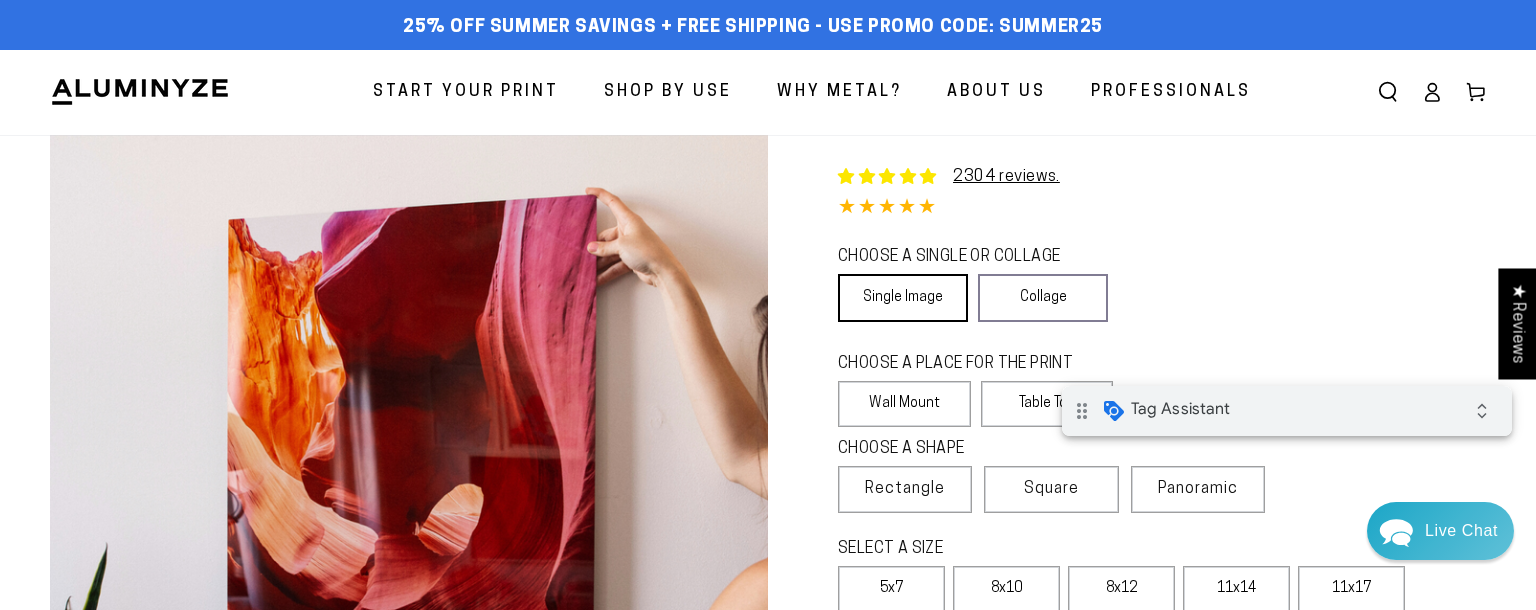 click on "Single Image" at bounding box center (903, 298) 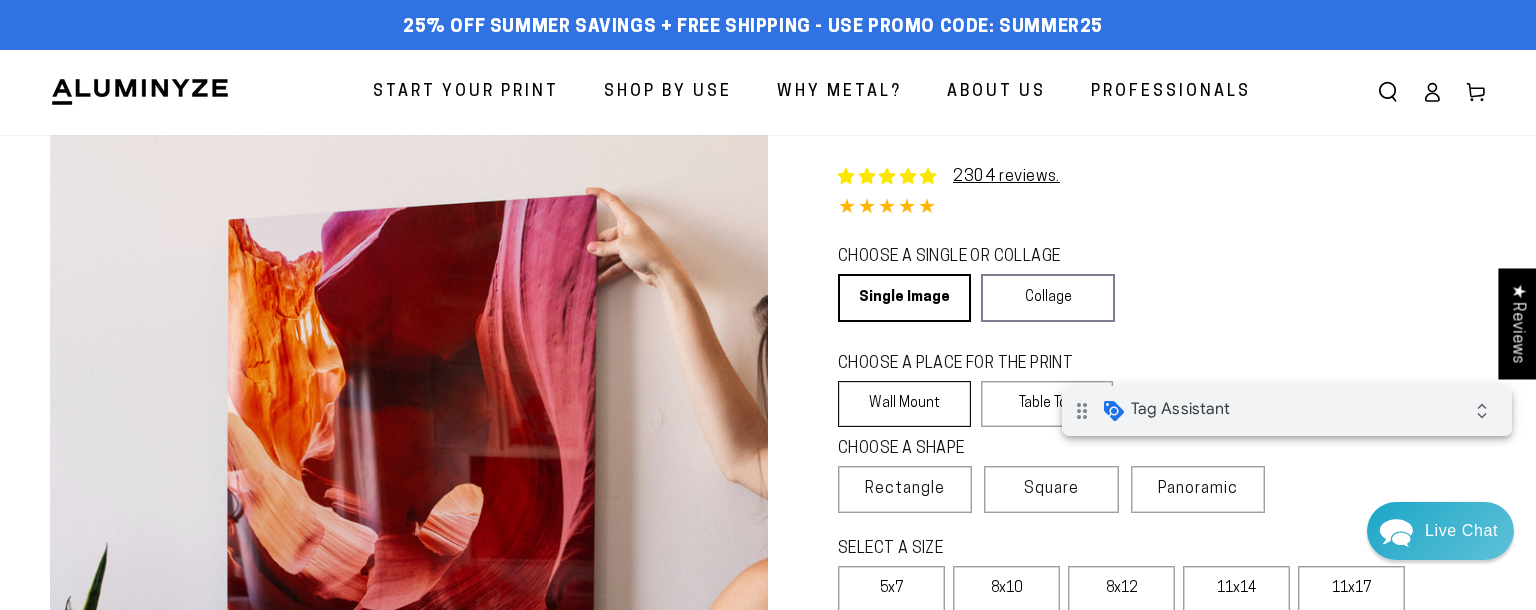 click on "Wall Mount" at bounding box center [904, 404] 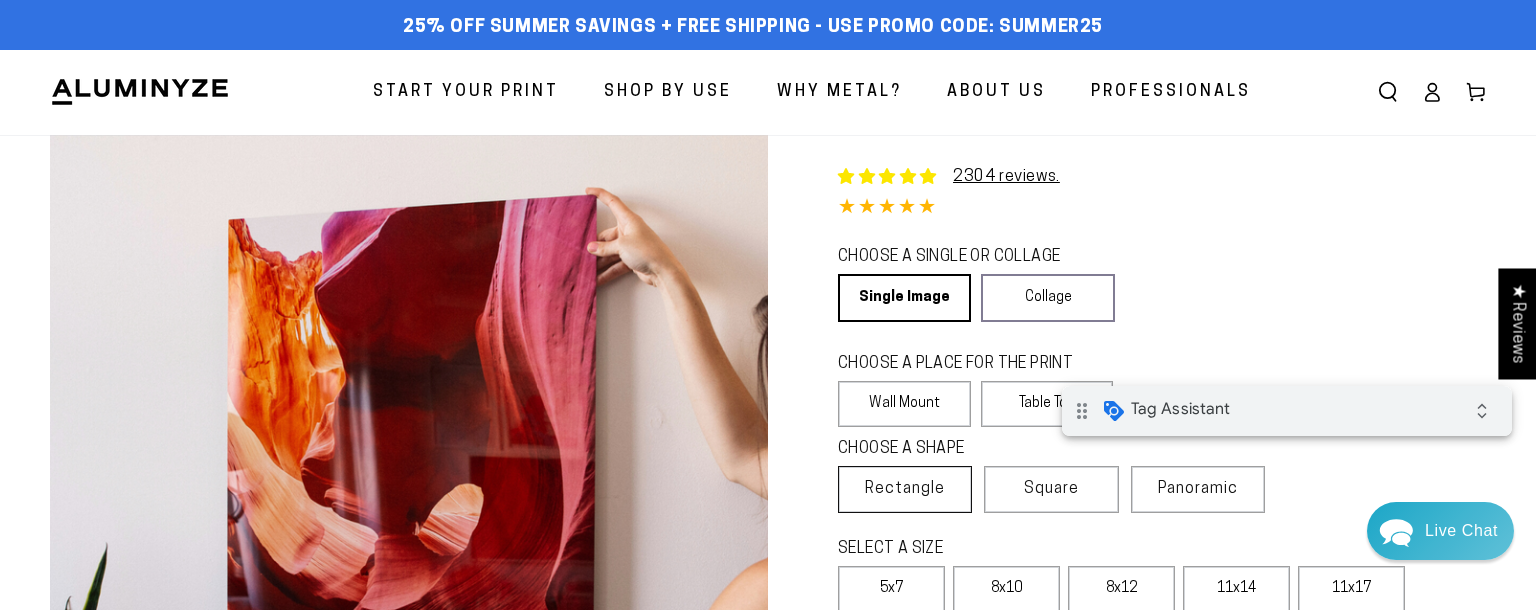 click on "Rectangle" at bounding box center (905, 489) 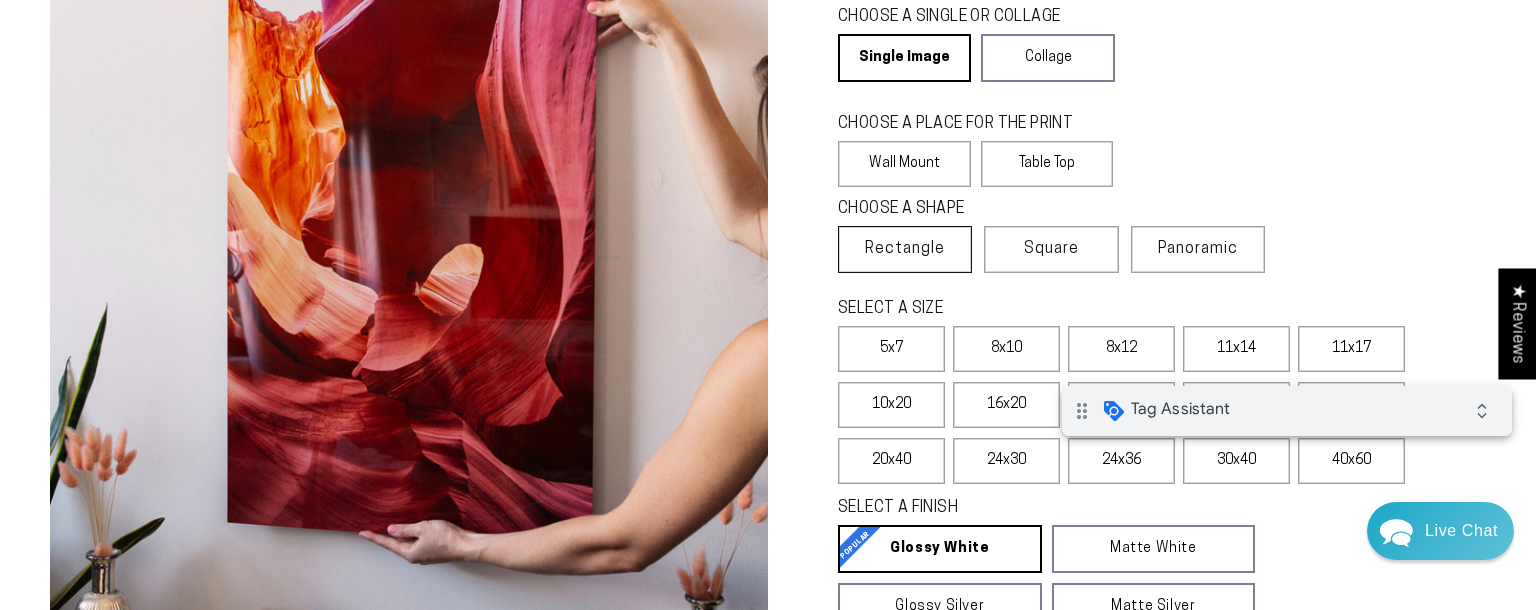 scroll, scrollTop: 257, scrollLeft: 0, axis: vertical 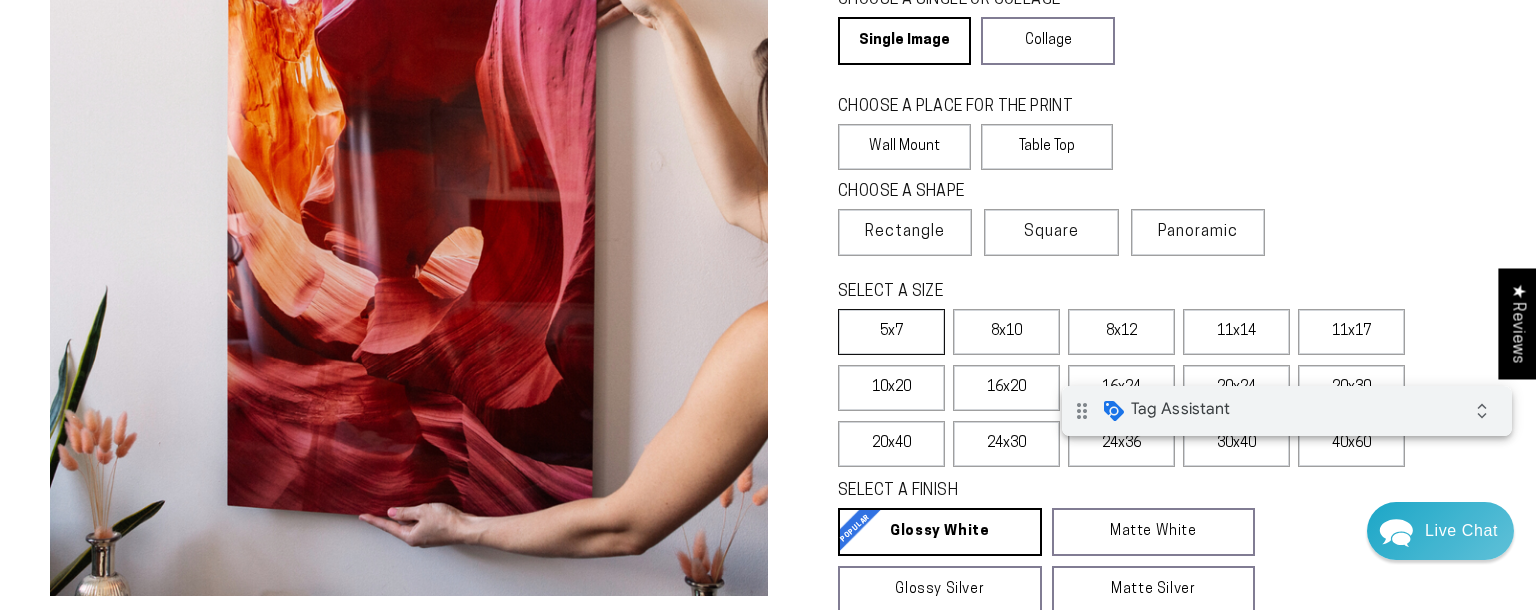 click on "5x7" at bounding box center (891, 332) 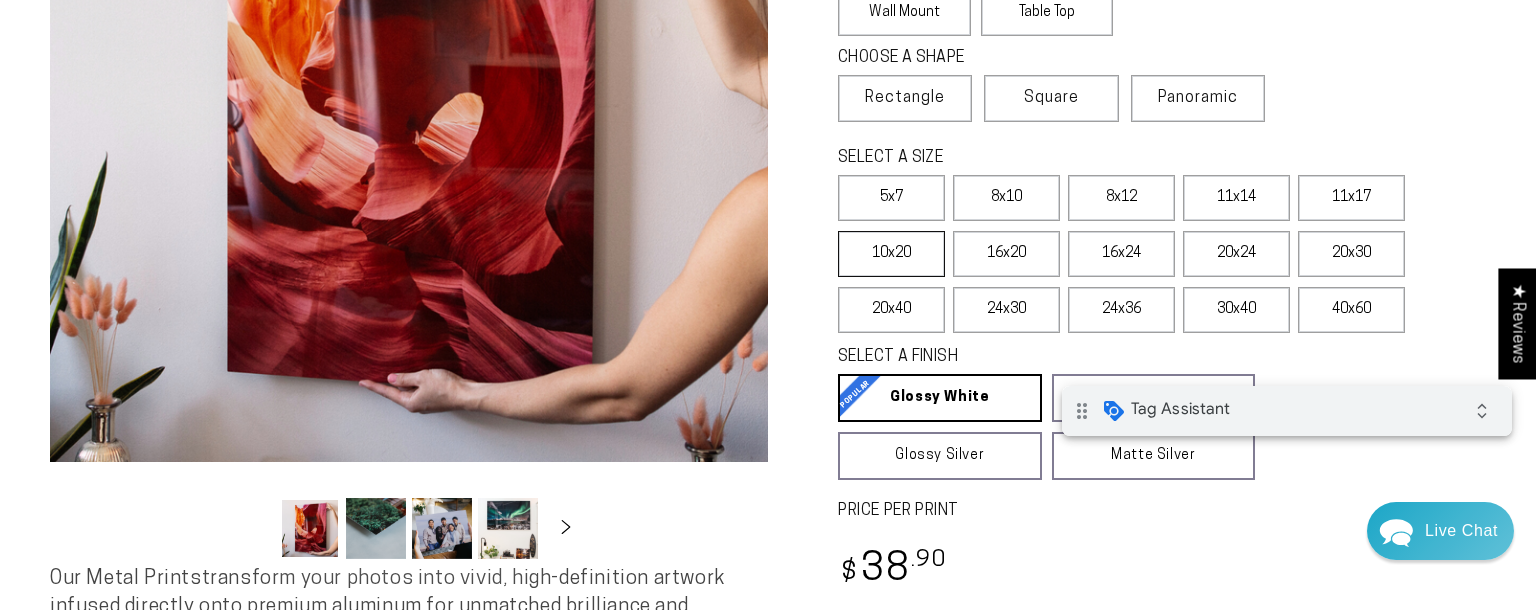 scroll, scrollTop: 451, scrollLeft: 0, axis: vertical 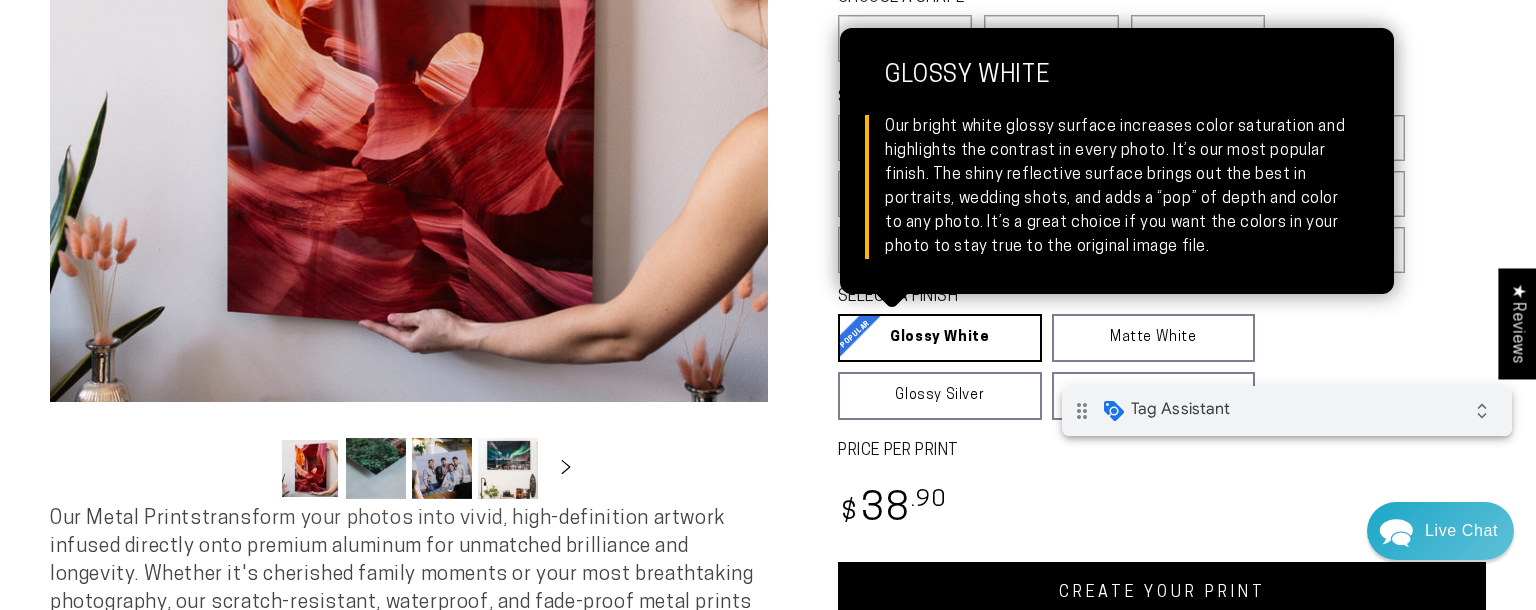 click on "Glossy White
Glossy White
Our bright white glossy surface increases color saturation and highlights the contrast in every photo. It’s our most popular finish. The shiny reflective surface brings out the best in portraits, wedding shots, and adds a “pop” of depth and color to any photo. It’s a great choice if you want the colors in your photo to stay true to the original image file." at bounding box center [940, 338] 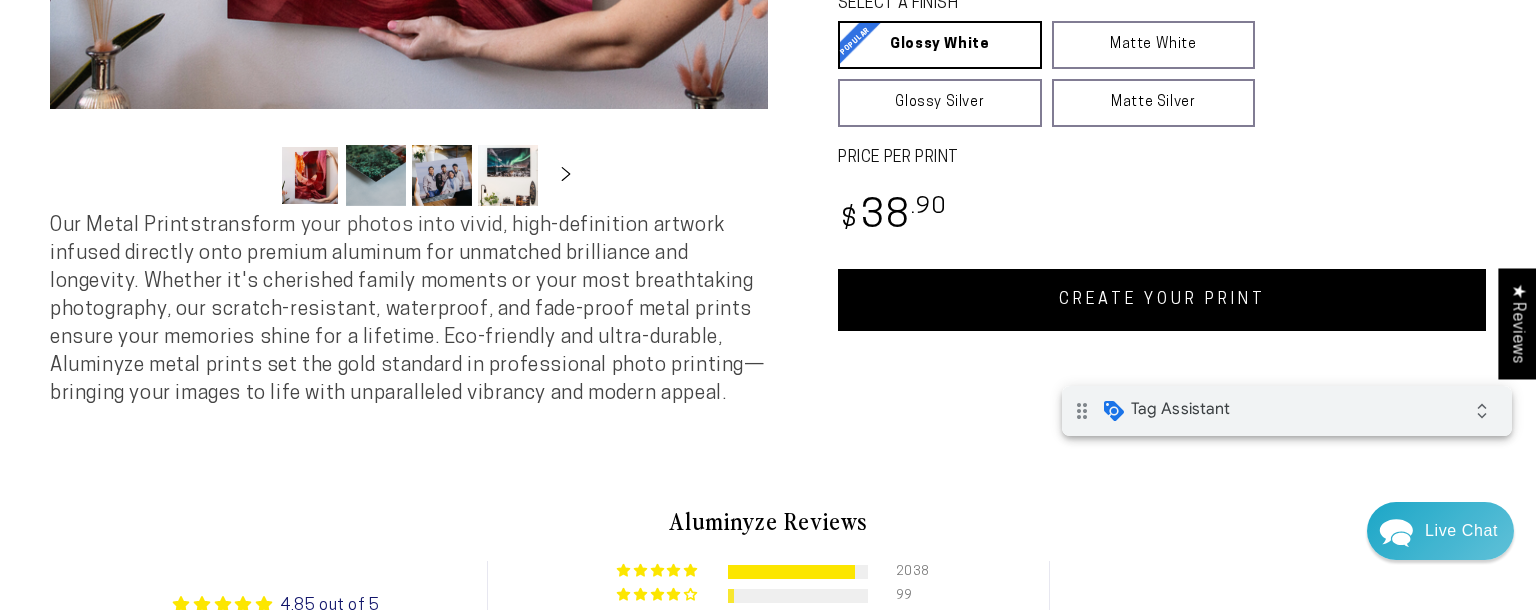 scroll, scrollTop: 752, scrollLeft: 0, axis: vertical 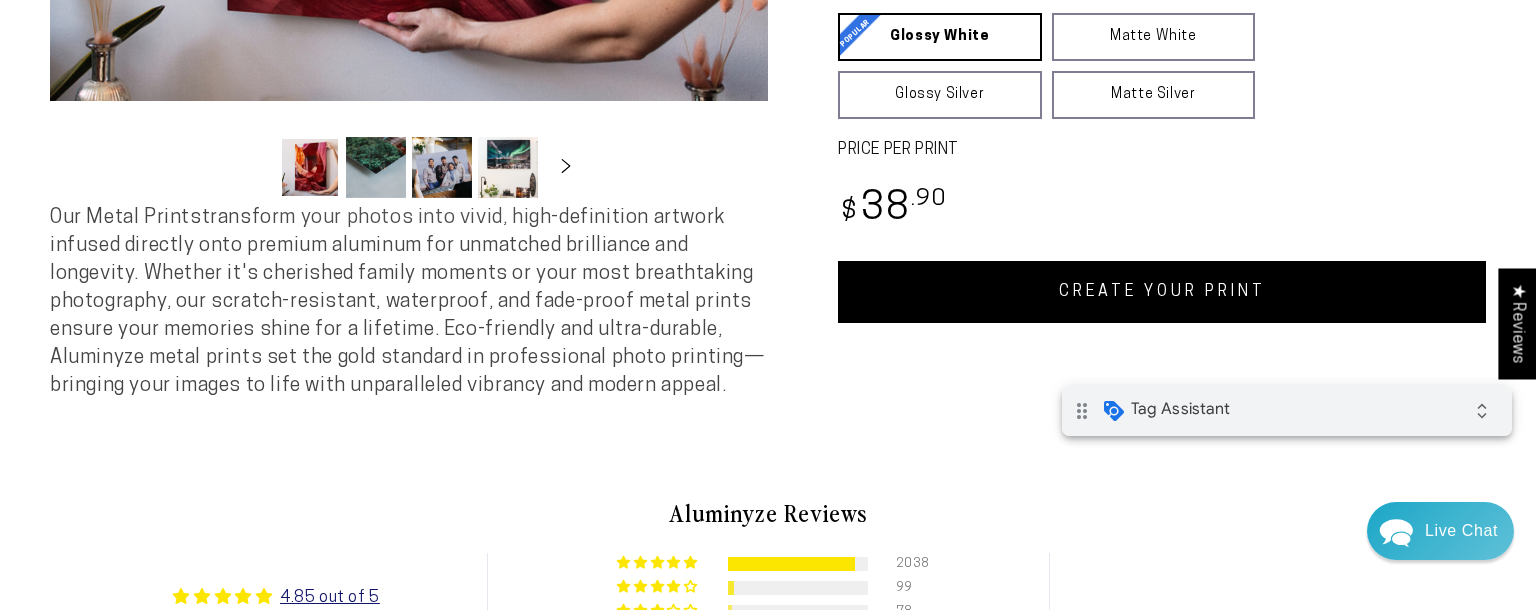 click on "CREATE YOUR PRINT" at bounding box center [1162, 292] 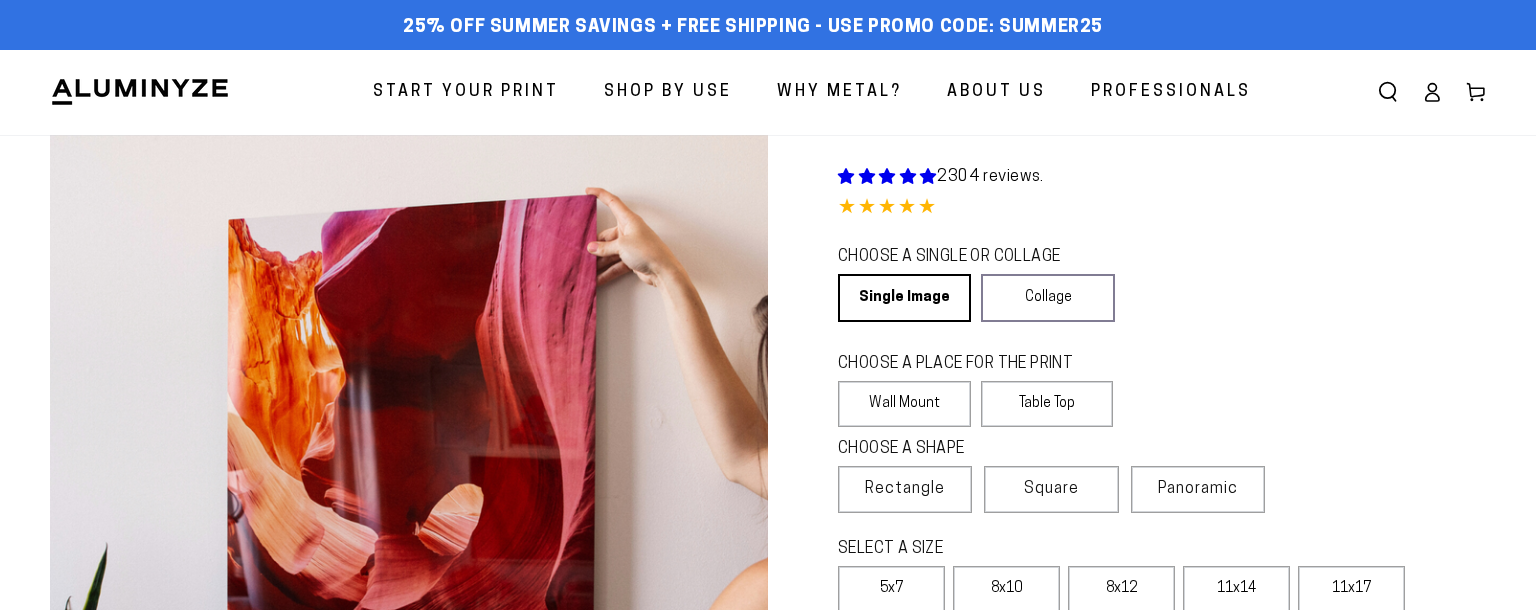 scroll, scrollTop: 752, scrollLeft: 0, axis: vertical 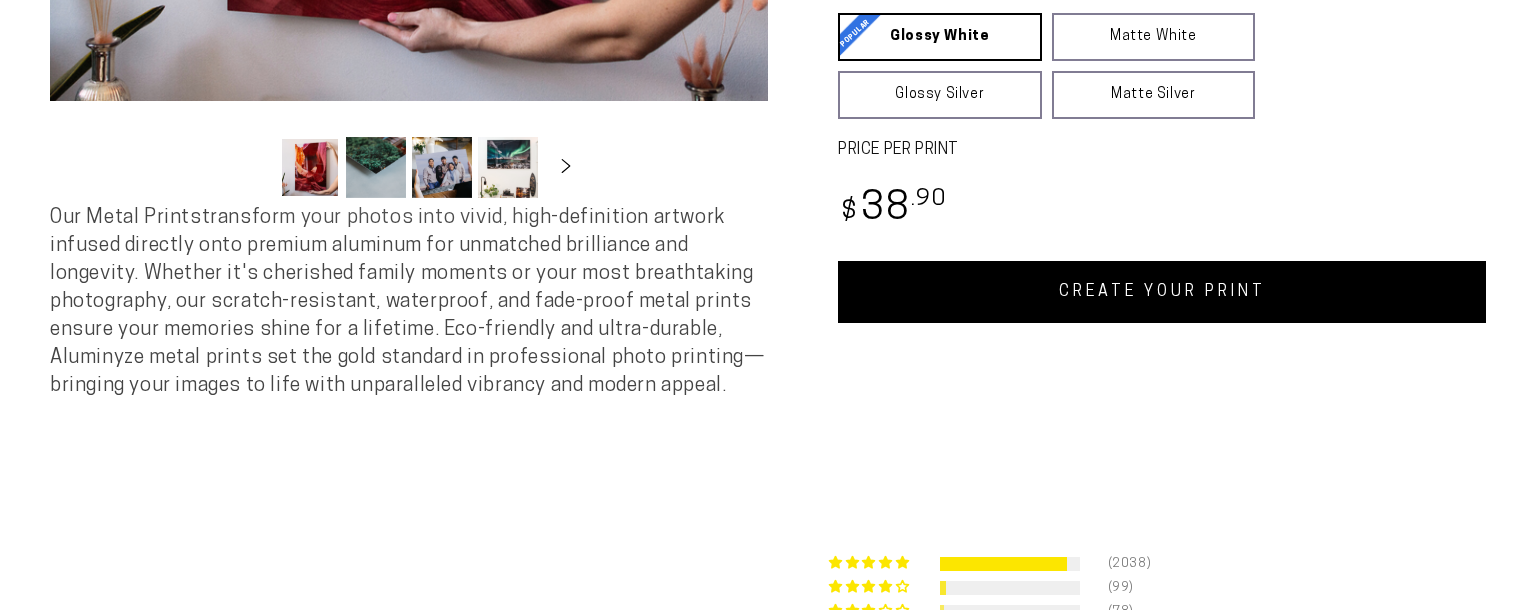 select on "**********" 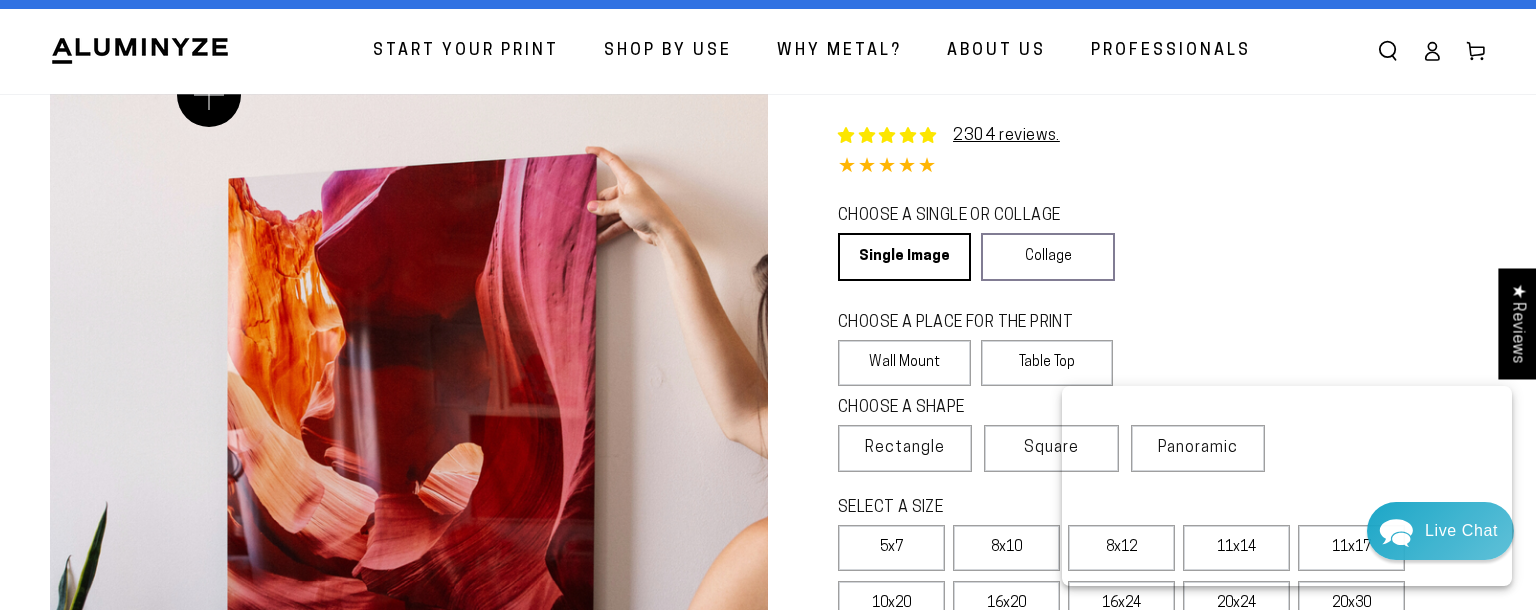 scroll, scrollTop: 0, scrollLeft: 0, axis: both 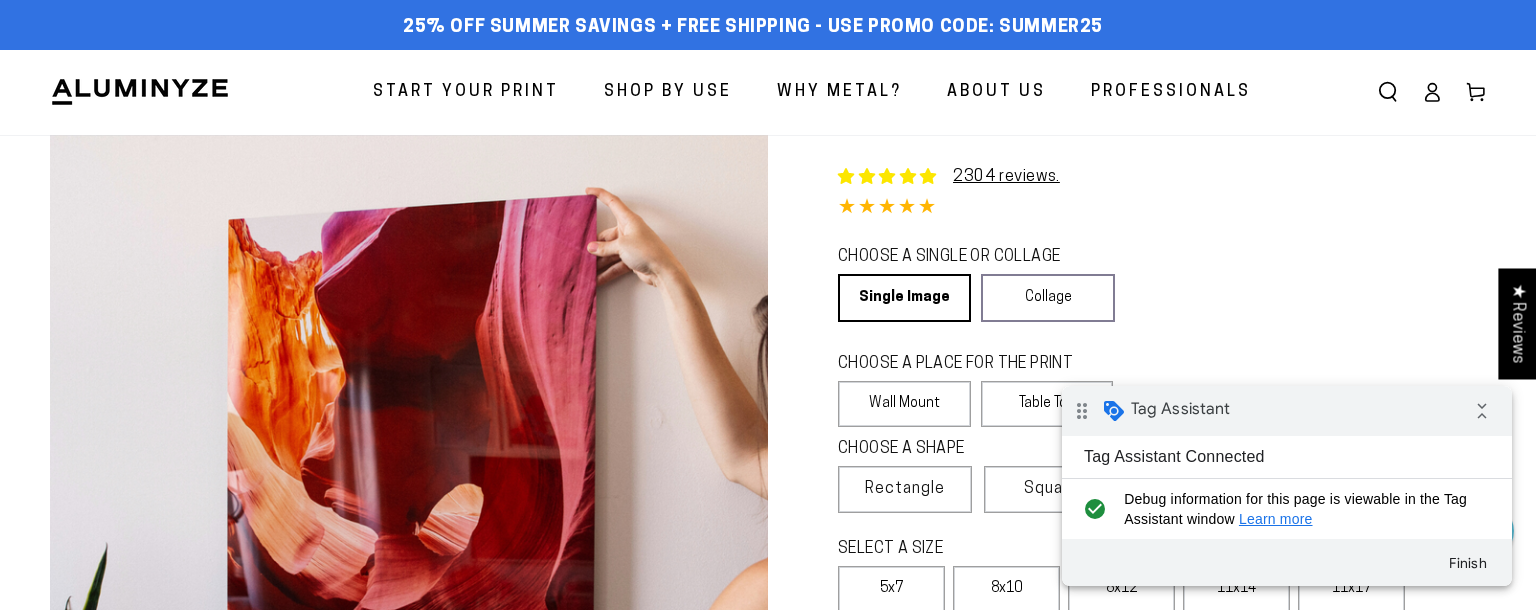 click on "Start Your Print" at bounding box center [466, 92] 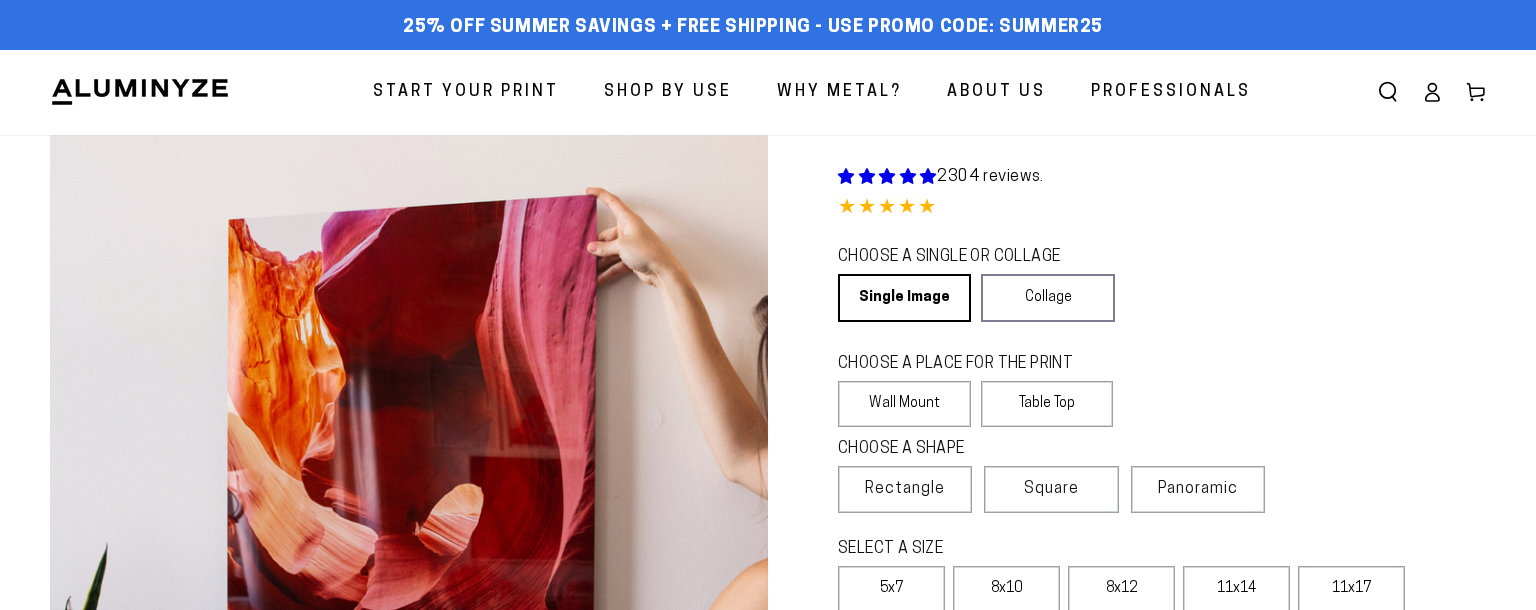 scroll, scrollTop: 0, scrollLeft: 0, axis: both 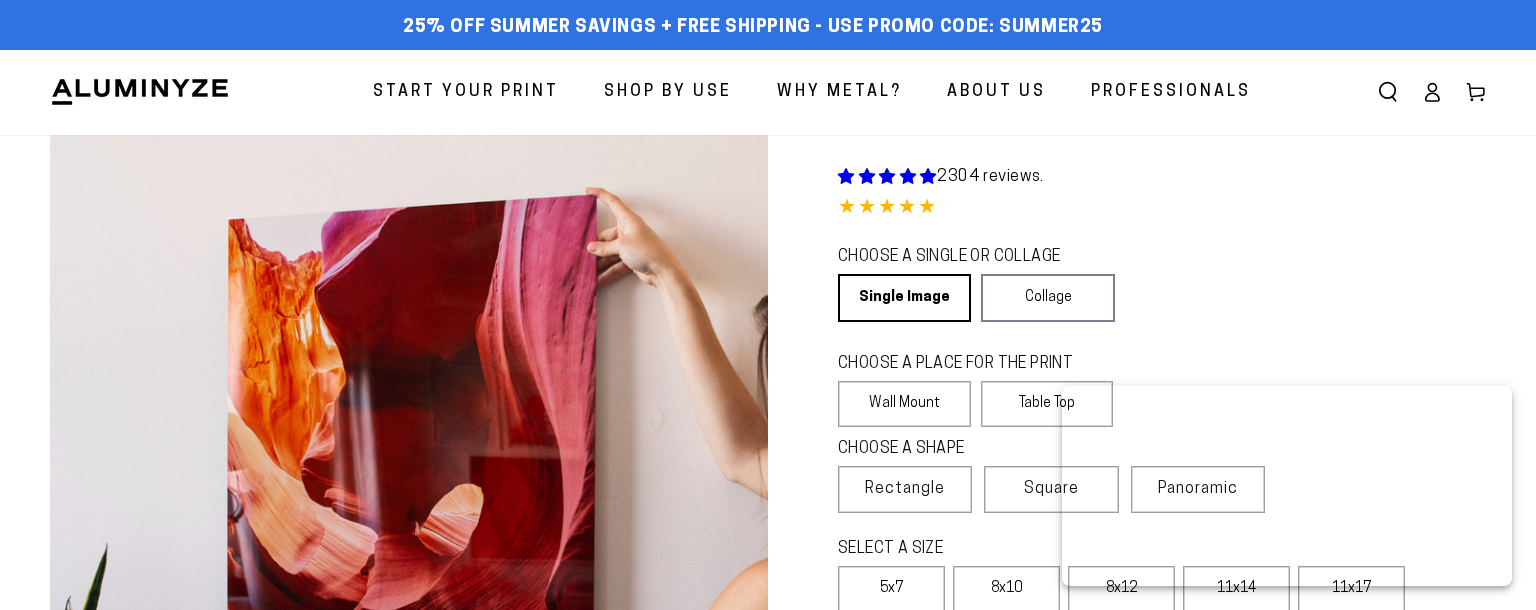 select on "**********" 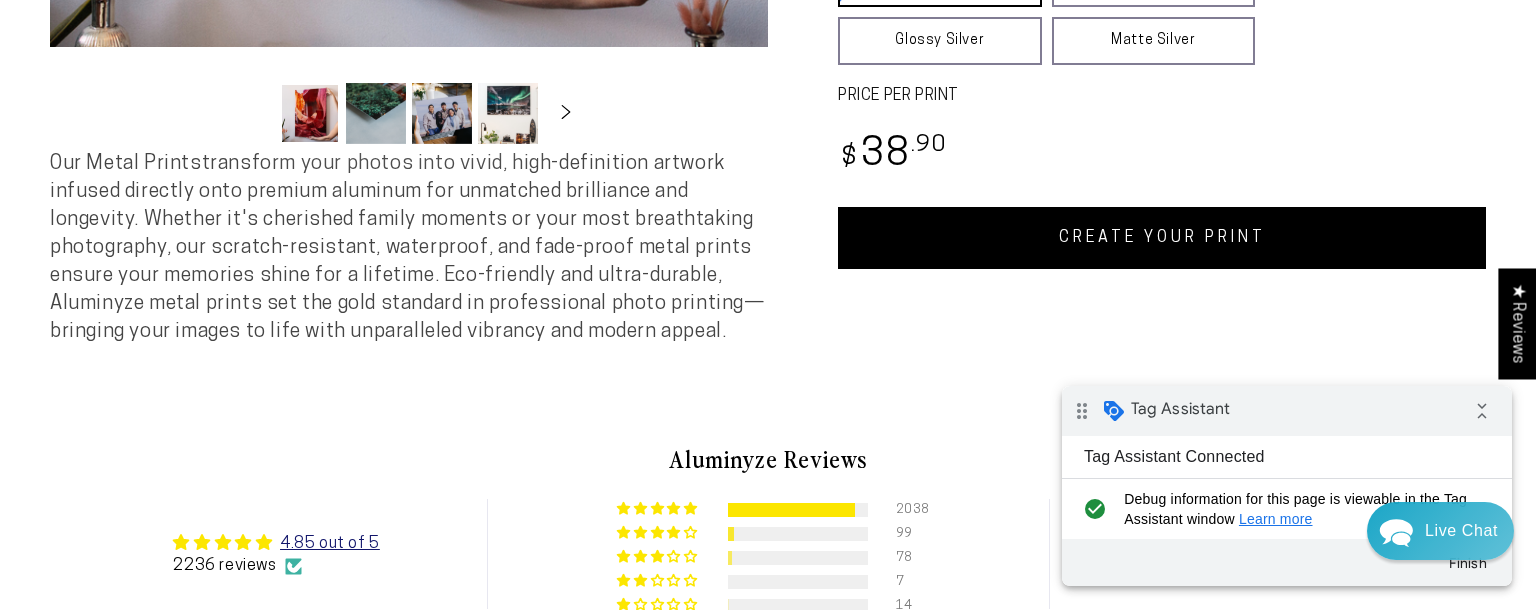 scroll, scrollTop: 804, scrollLeft: 0, axis: vertical 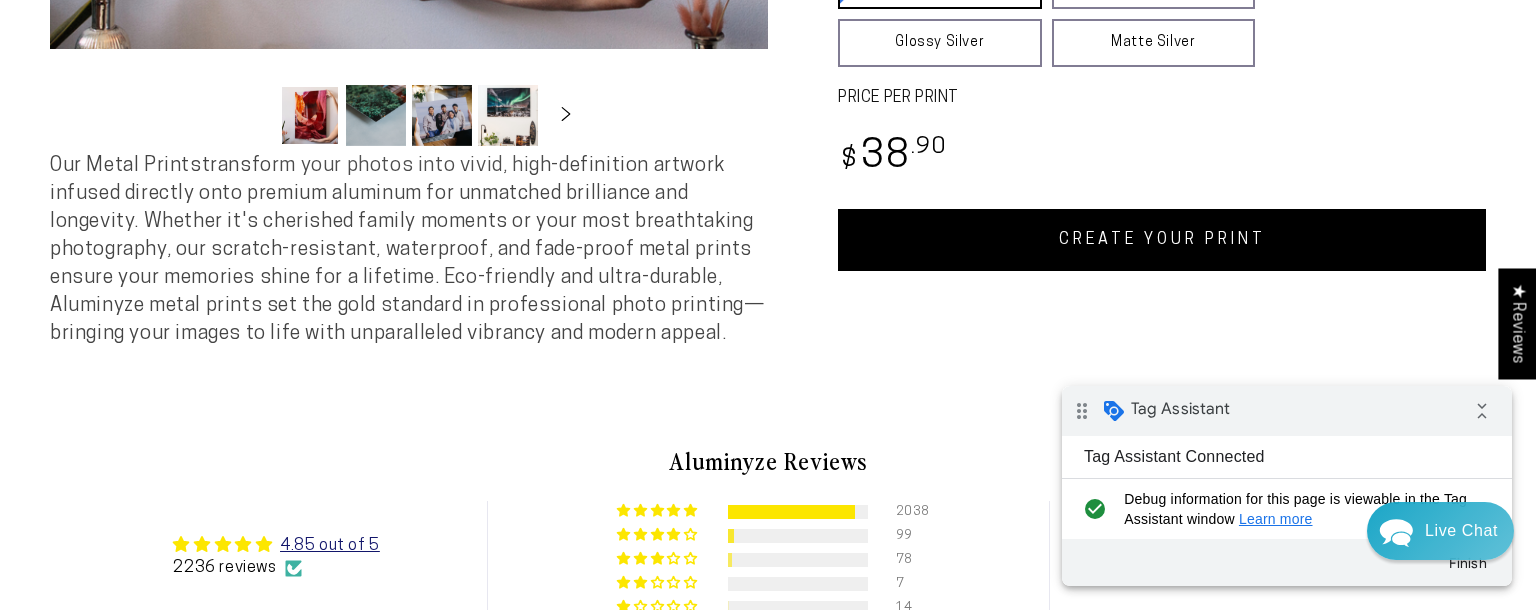 click on "CREATE YOUR PRINT" at bounding box center (1162, 240) 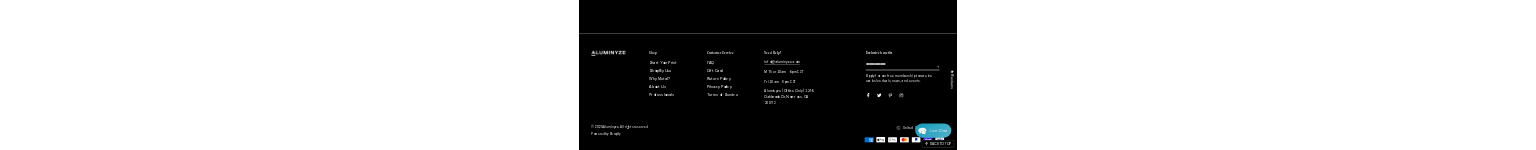scroll, scrollTop: 0, scrollLeft: 0, axis: both 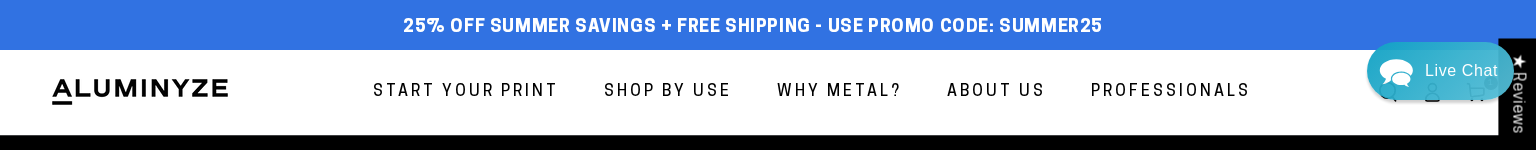 click on "Start Your Print
Shop By Use
For Home
For Business
For Hospitality
Why Metal?
About Us
Professionals" at bounding box center [758, 92] 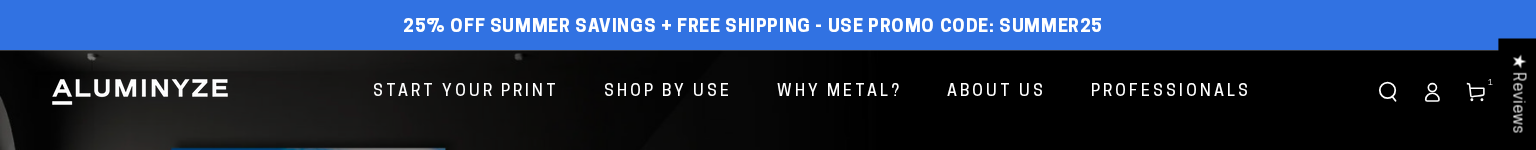scroll, scrollTop: 0, scrollLeft: 0, axis: both 